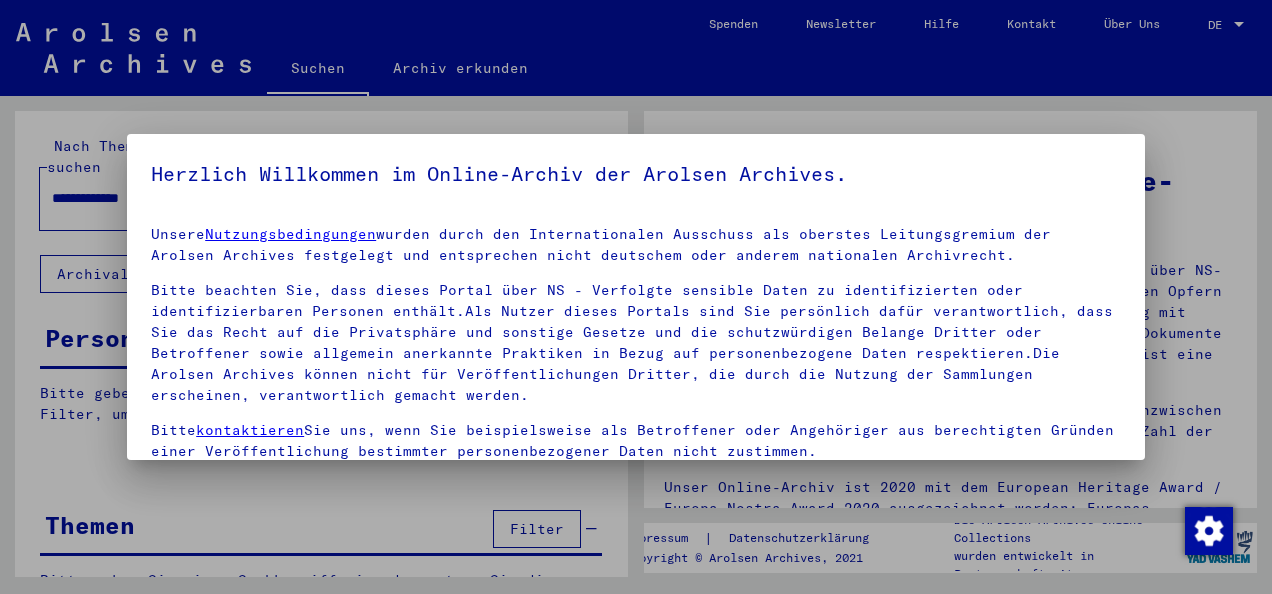 scroll, scrollTop: 0, scrollLeft: 0, axis: both 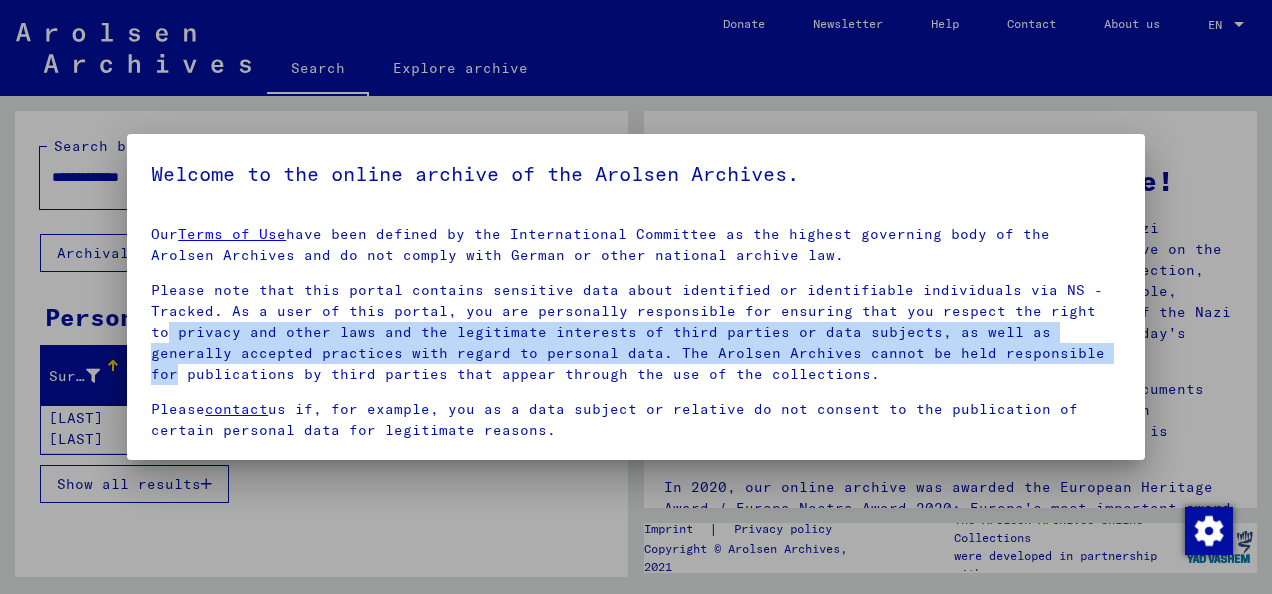 drag, startPoint x: 1102, startPoint y: 310, endPoint x: 1106, endPoint y: 344, distance: 34.234486 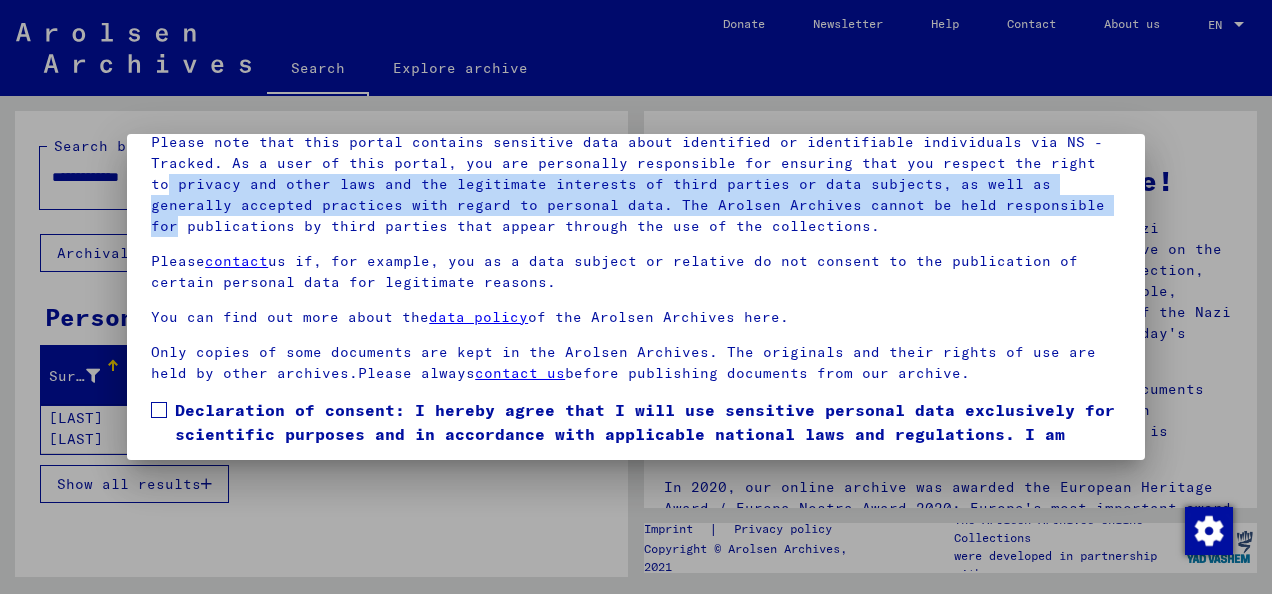 scroll, scrollTop: 159, scrollLeft: 0, axis: vertical 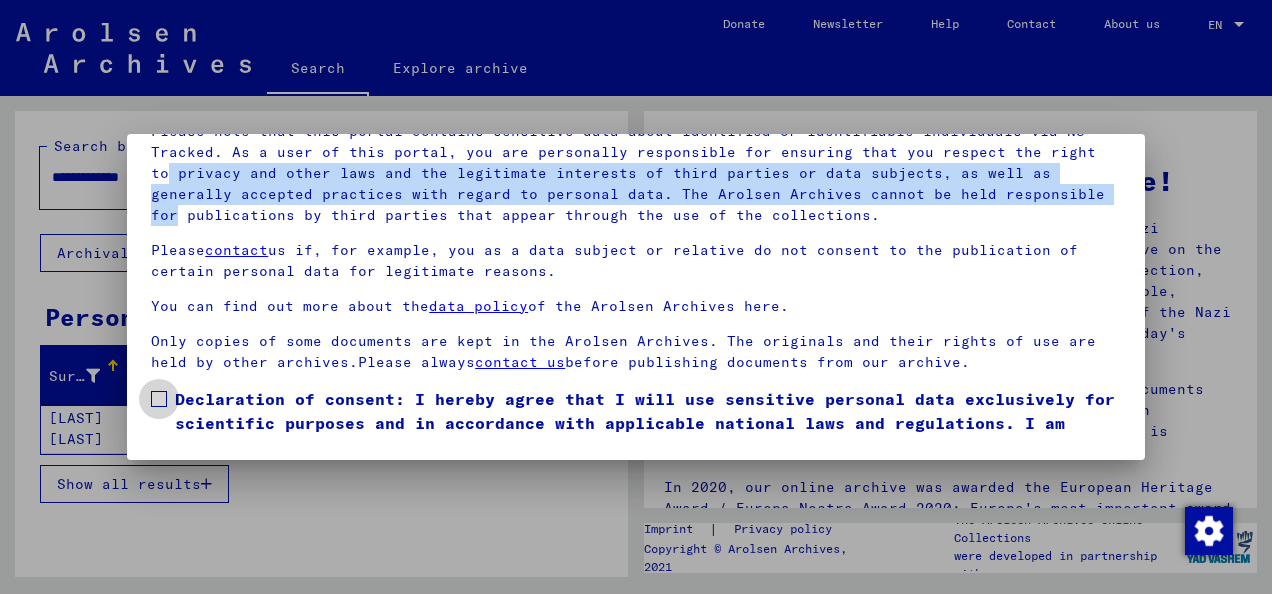 click at bounding box center [159, 399] 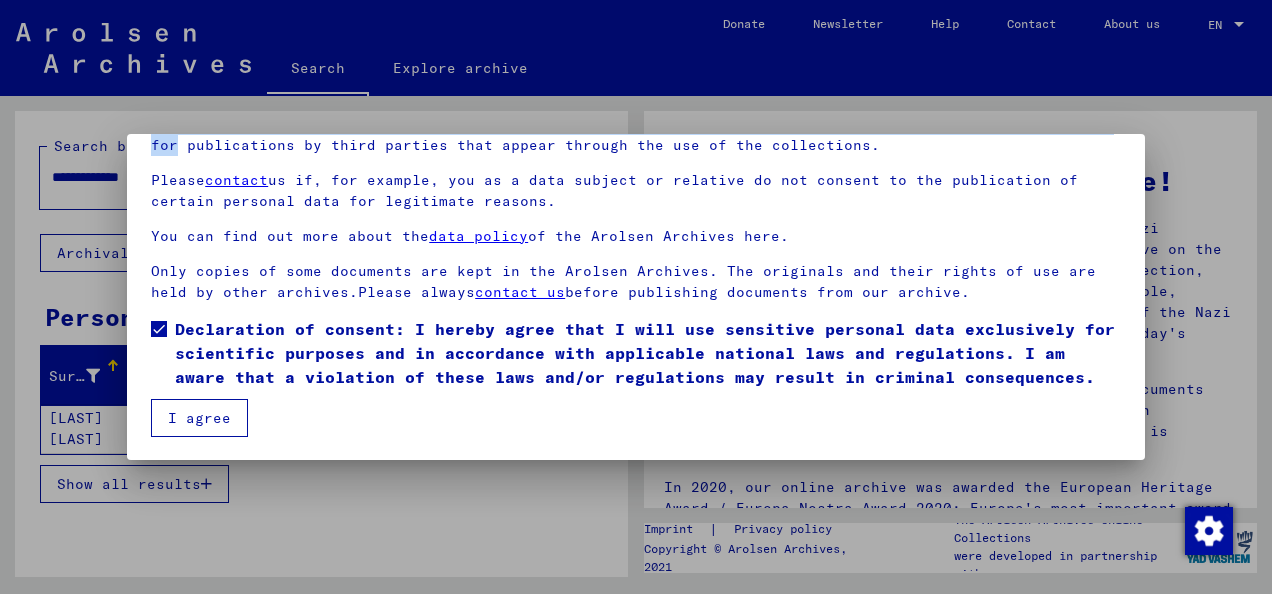 scroll, scrollTop: 92, scrollLeft: 0, axis: vertical 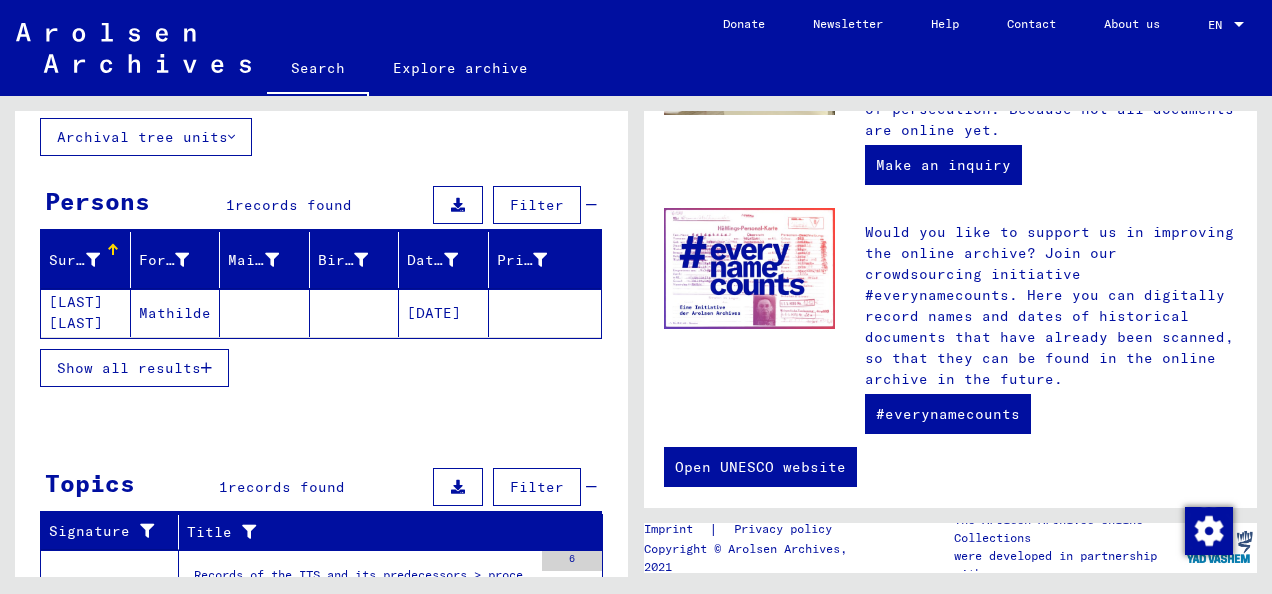 click on "Mathilde" 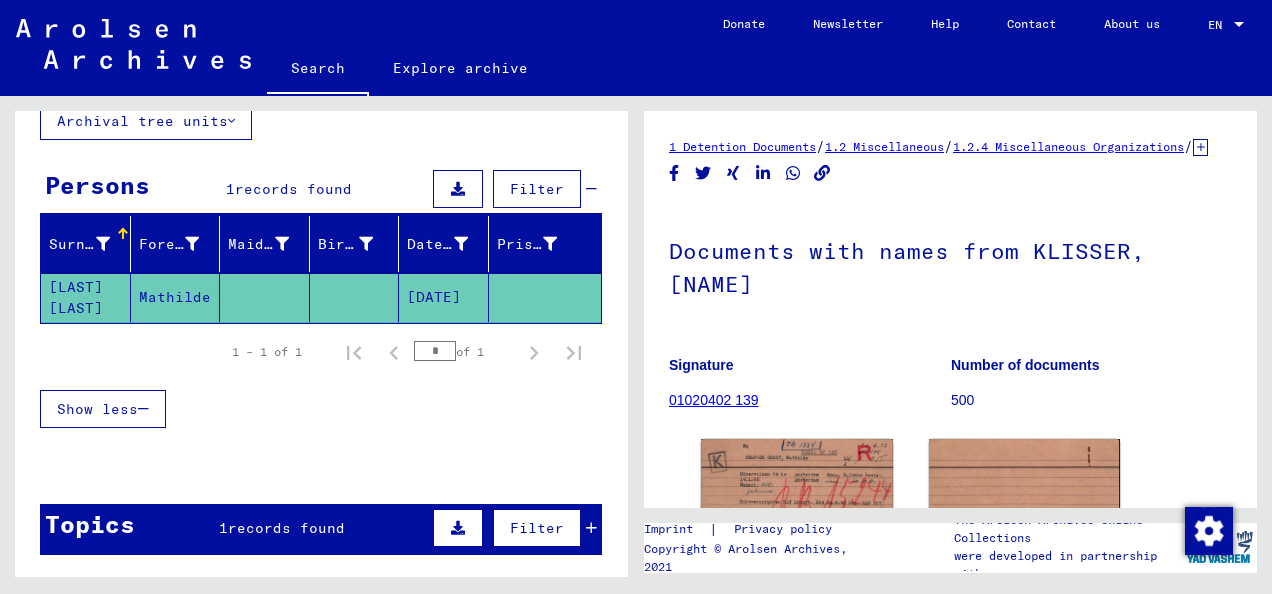 scroll, scrollTop: 134, scrollLeft: 0, axis: vertical 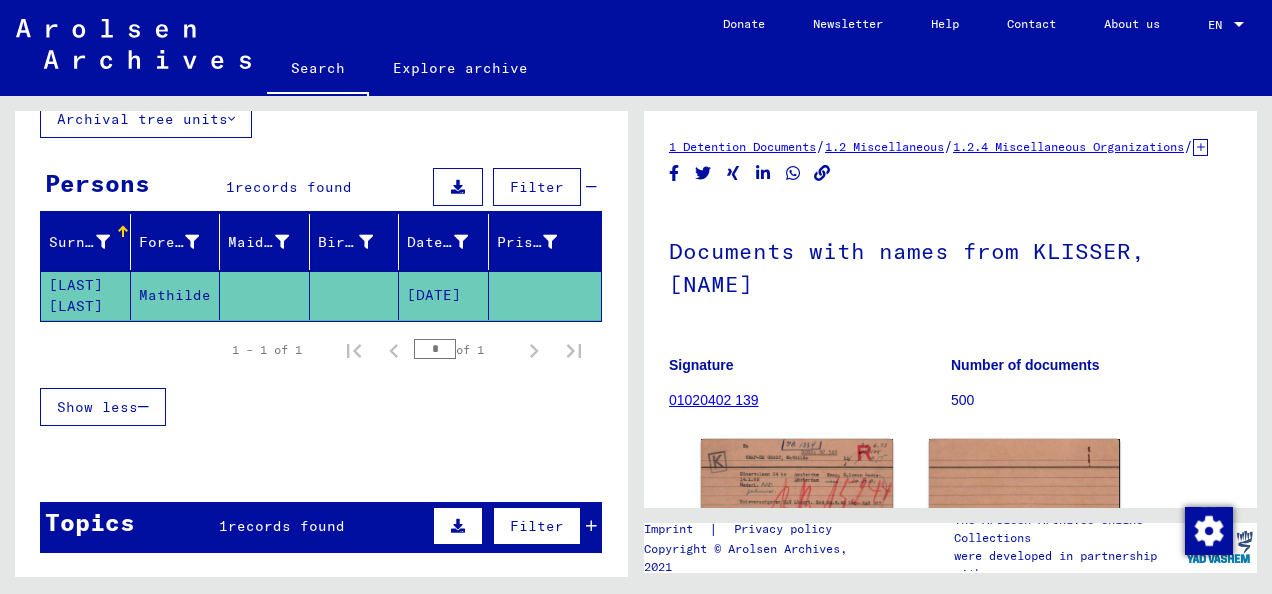 click on "[LAST] [LAST]" 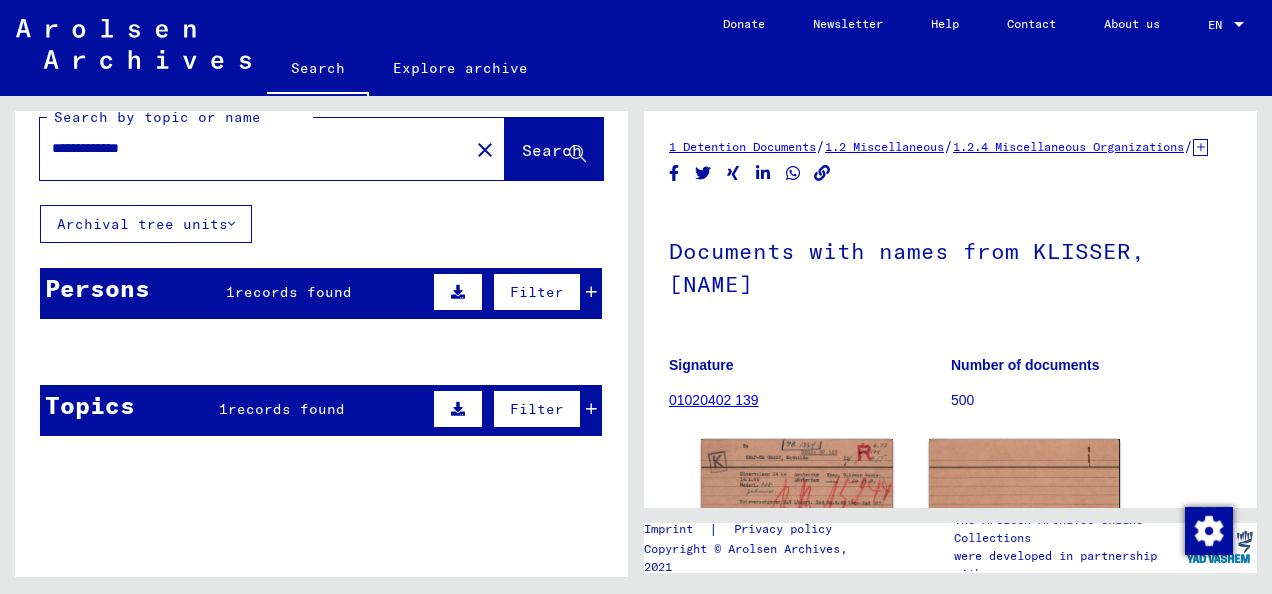 scroll, scrollTop: 0, scrollLeft: 0, axis: both 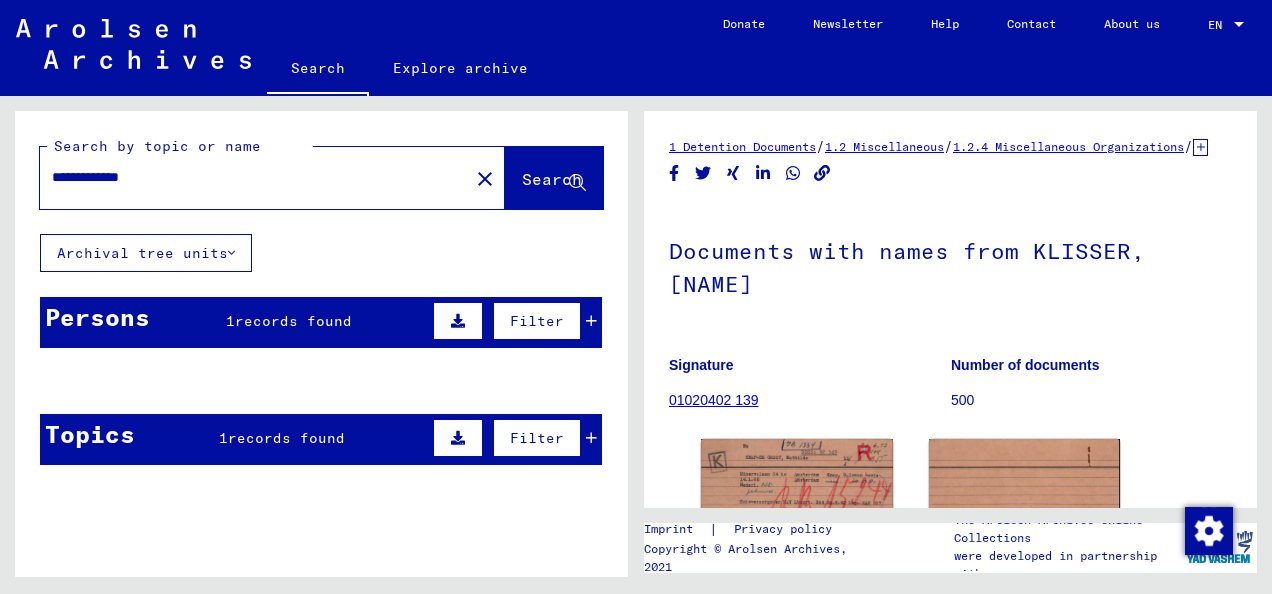 click on "6.3.3.2" at bounding box center (110, 547) 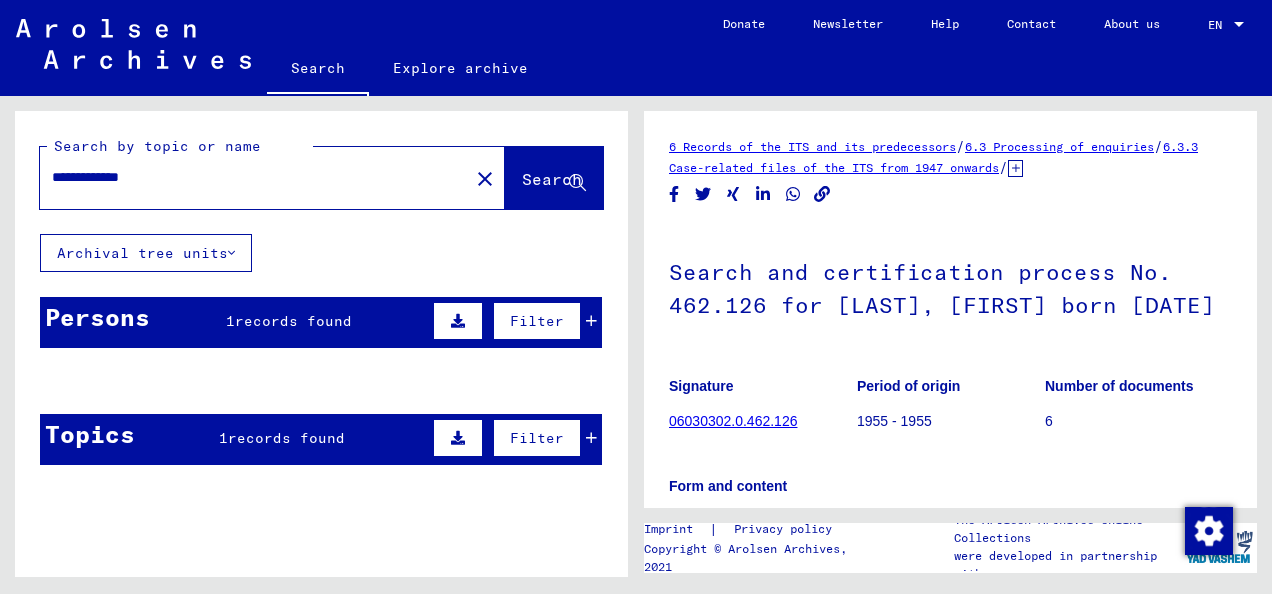 scroll, scrollTop: 0, scrollLeft: 0, axis: both 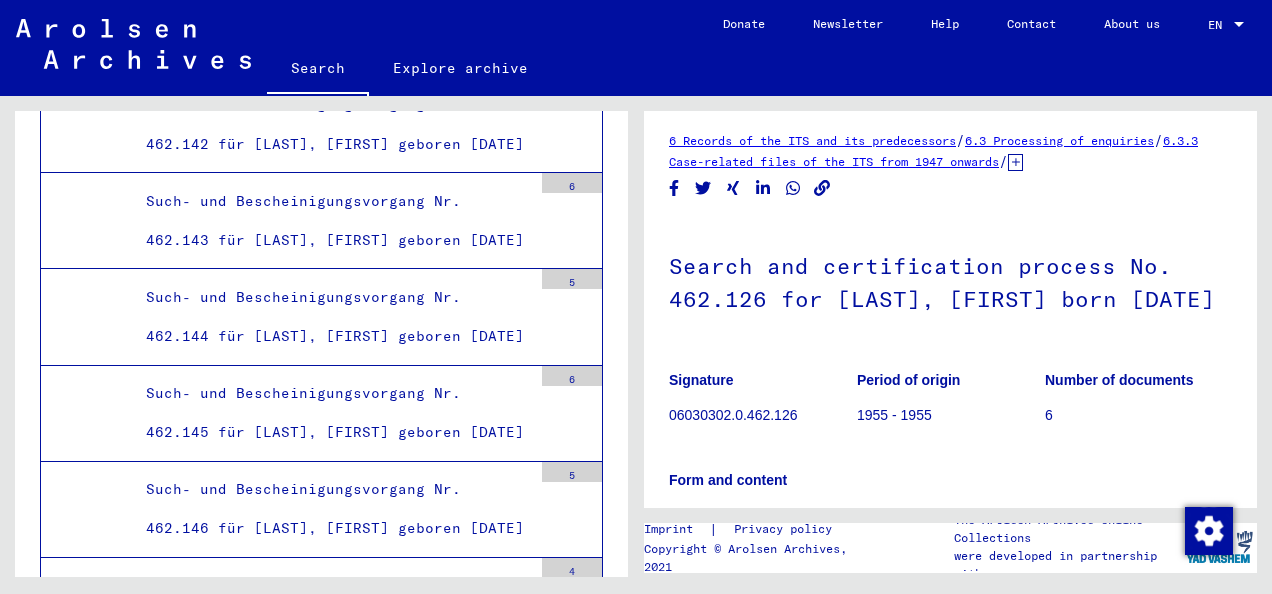 click on "6 Records of the ITS and its predecessors" 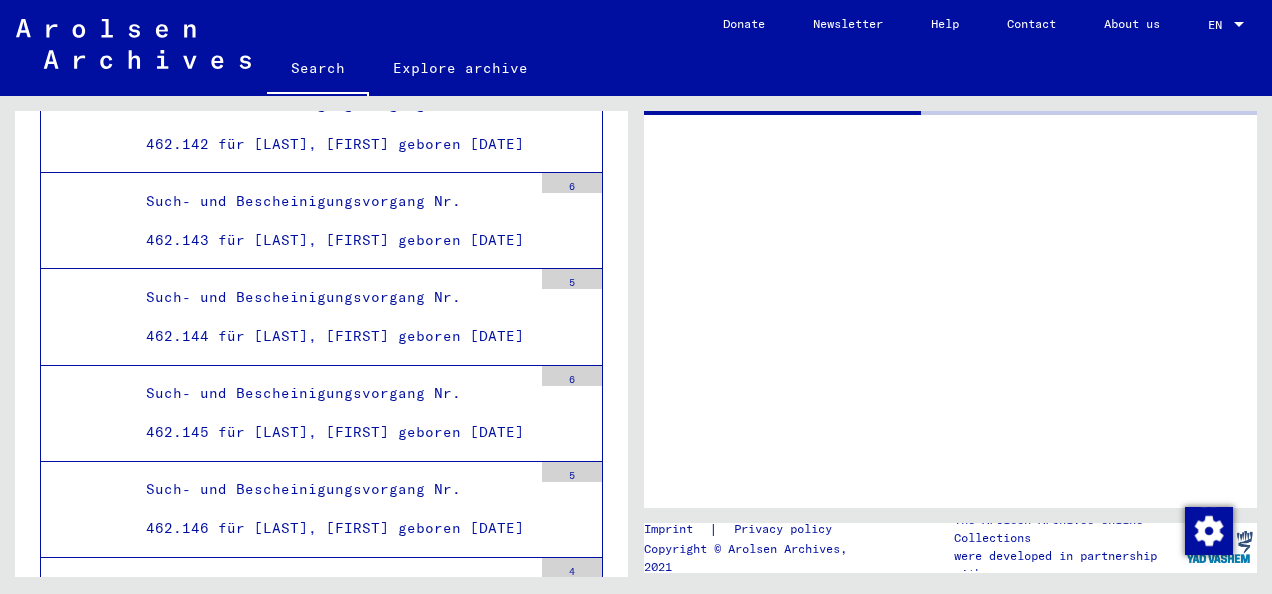 scroll, scrollTop: 0, scrollLeft: 0, axis: both 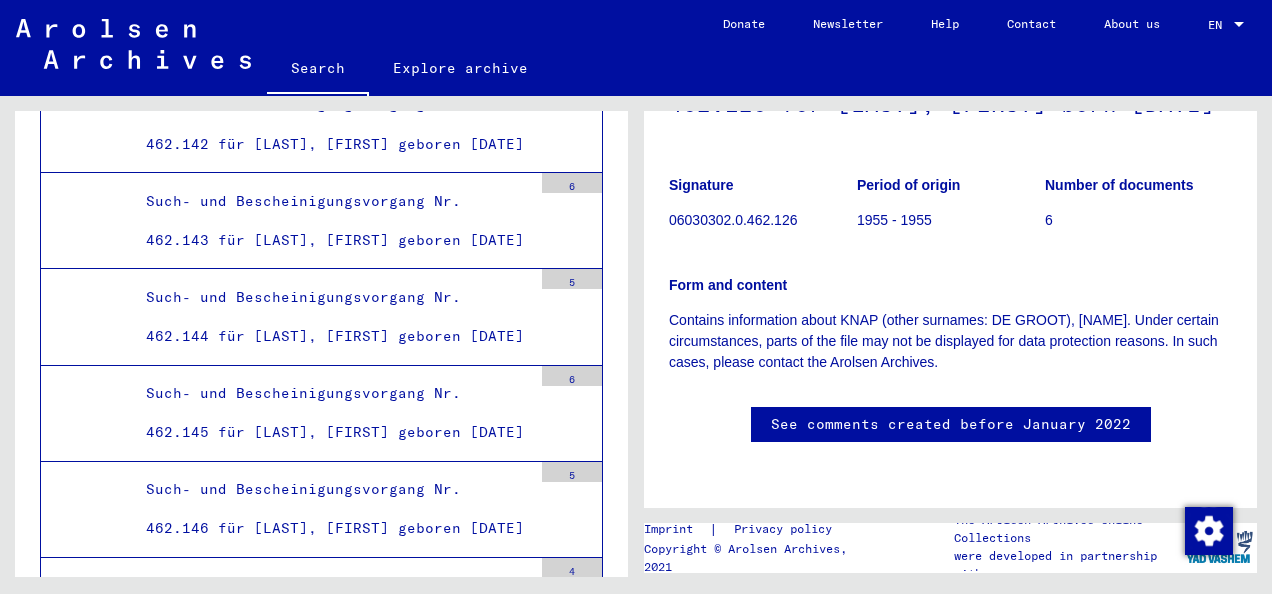 click on "6 Records of the ITS and its predecessors / 6.3 Processing of enquiries / 6.3.3 Case-related files of the ITS from 1947 onwards / 6.3.3.2 T/D-Fallablage / Such- und Bescheinigungsvorgänge mit den (T/D-) Nummern von 250.000 bis 499.999 / Such- und Bescheinigungsvorgänge mit den (T/D-) Nummern von 462.000 bis 462.499 / Search and certification process No. 462.126 for [LAST], [FIRST] (other surnames: [LAST]) born [DATE] Signature 06030302.0.462.126 Period of origin 1955 - 1955 Number of documents 6 Form and content Contains information about [LAST] ([LAST]), [FIRST]. Under certain circumstances, parts of the file may not be displayed for data protection reasons. In such cases, please contact the Arolsen Archives. See comments created before January 2022 Imprint | Privacy policy Copyright © Arolsen Archives, 2021 The Arolsen Archives Online Collections were developed in partnership with" 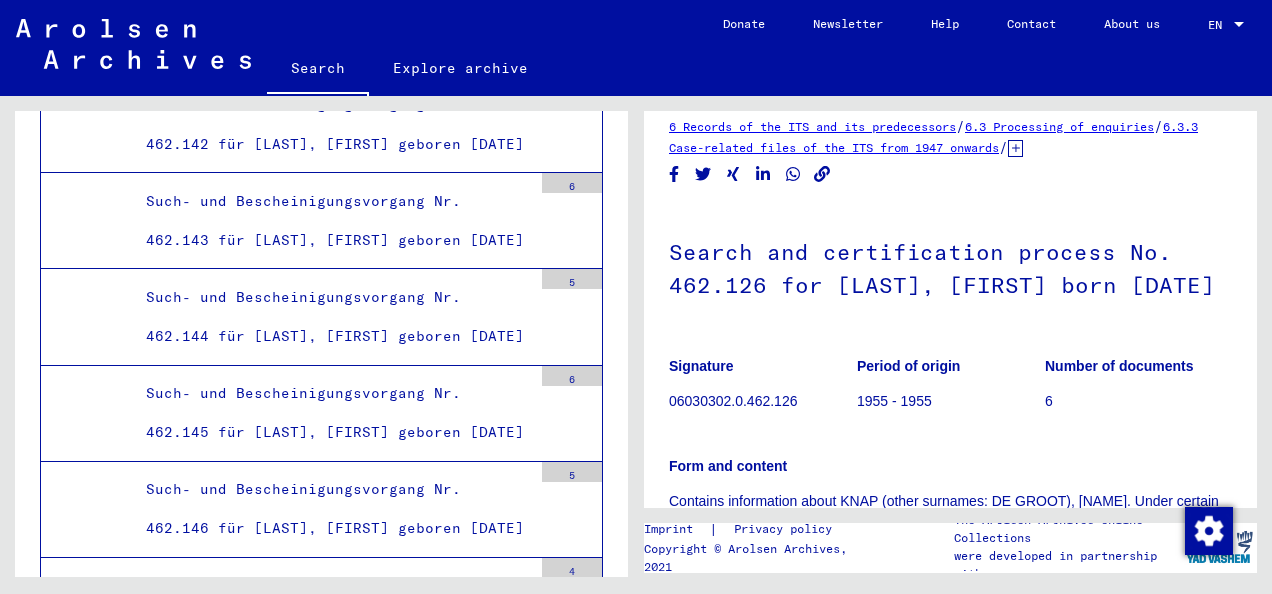 scroll, scrollTop: 0, scrollLeft: 0, axis: both 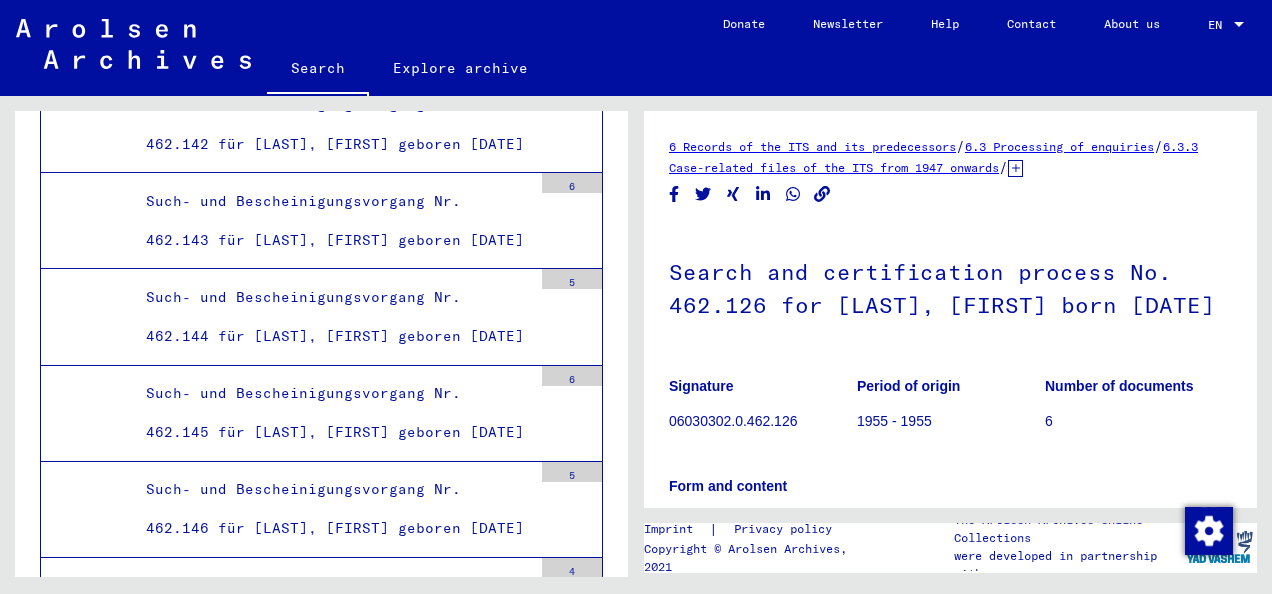 click on "Search and certification process No. 462.126 for [LAST], [FIRST] born [DATE]" at bounding box center [331, -1437] 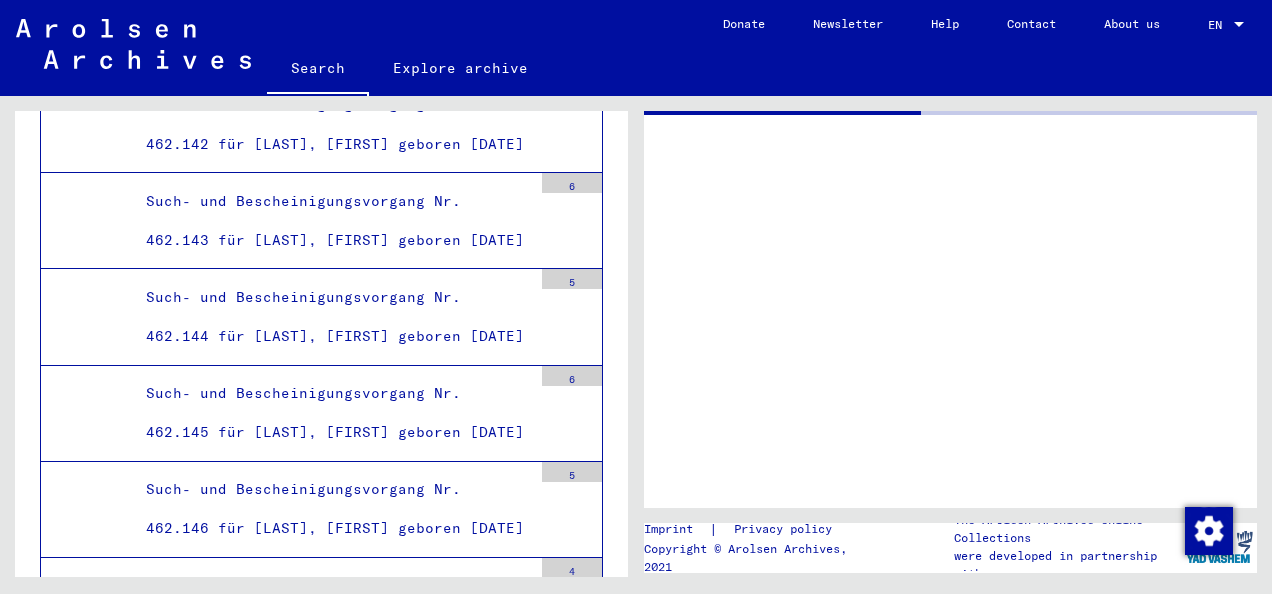 click on "Search and certification process No. 462.126 for [LAST], [FIRST] born [DATE]" at bounding box center [331, -1437] 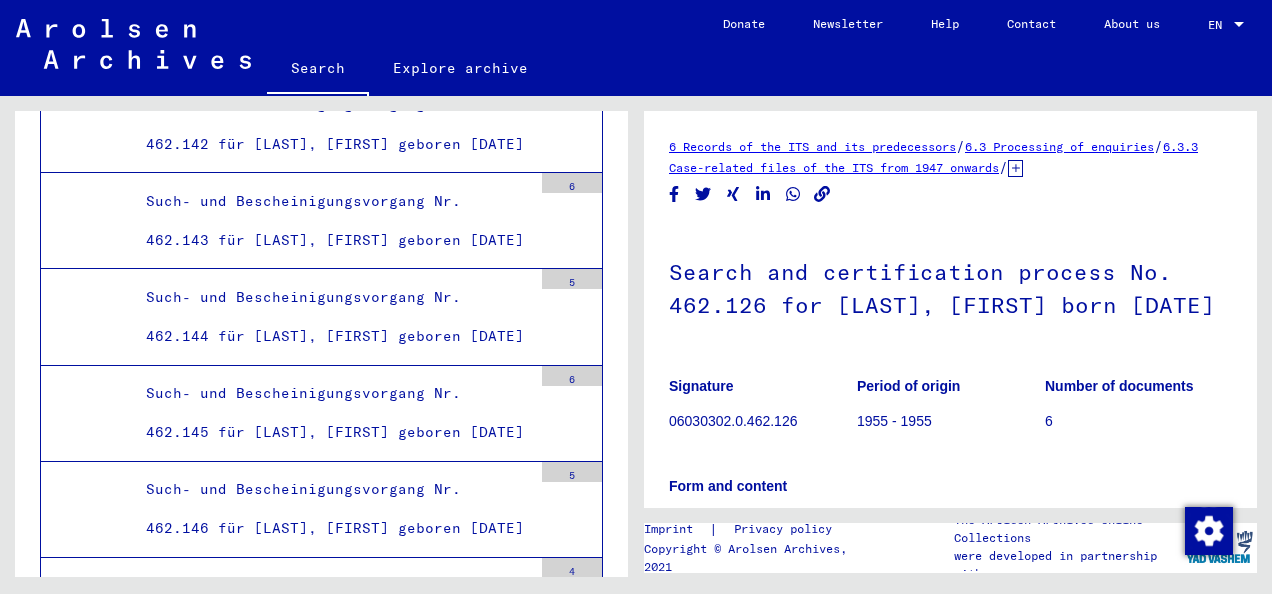 scroll, scrollTop: 0, scrollLeft: 0, axis: both 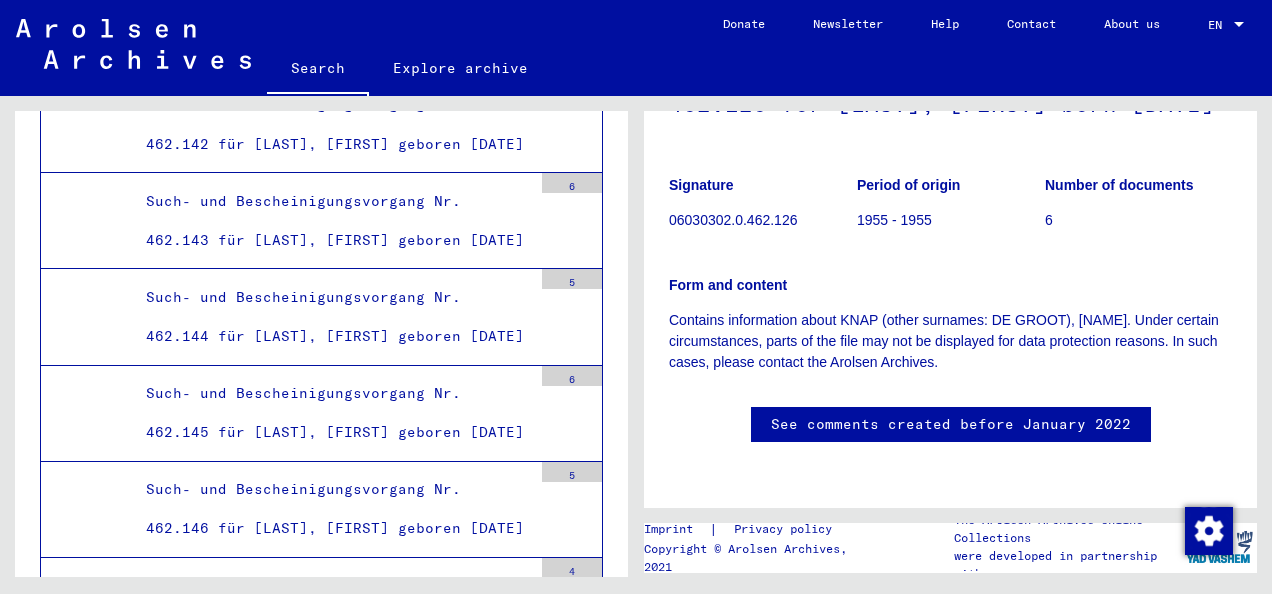 click on "See comments created before January 2022" 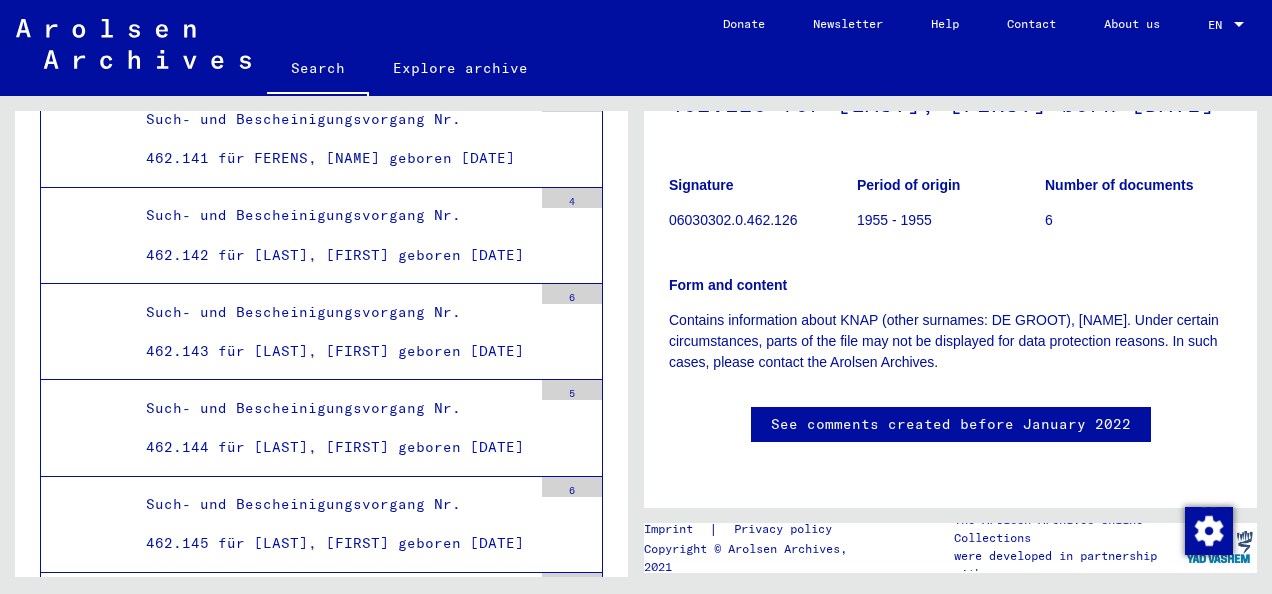 scroll, scrollTop: 49530, scrollLeft: 0, axis: vertical 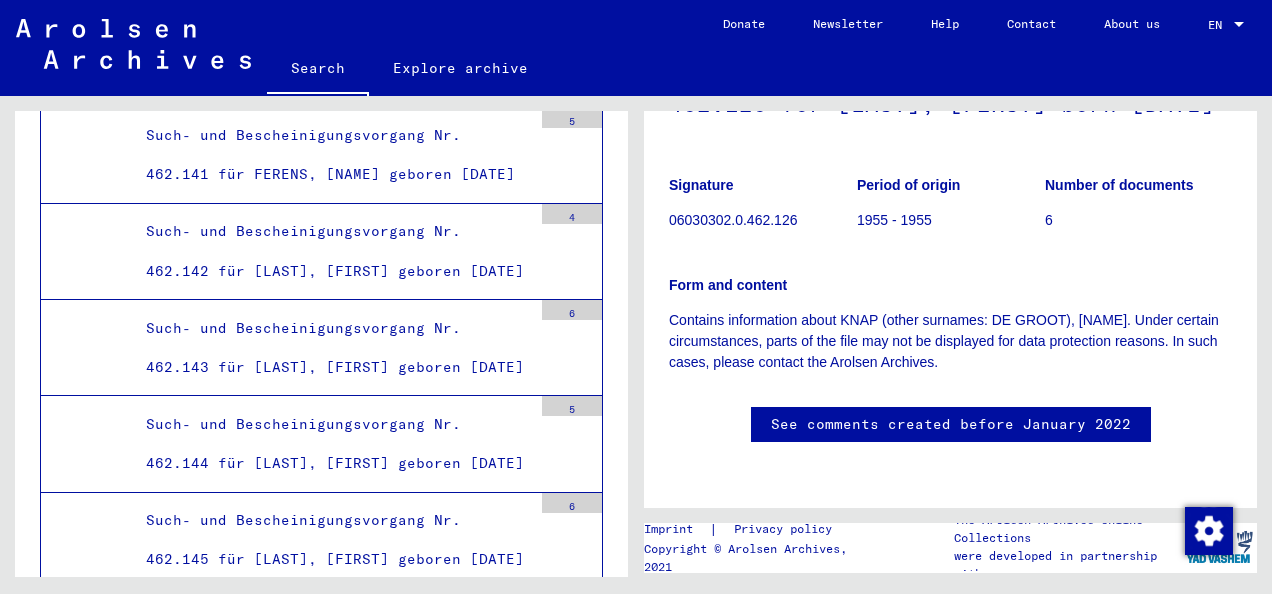 click on "Search and certification process No. 462.126 for [LAST], [FIRST] born [DATE]" at bounding box center (331, -1310) 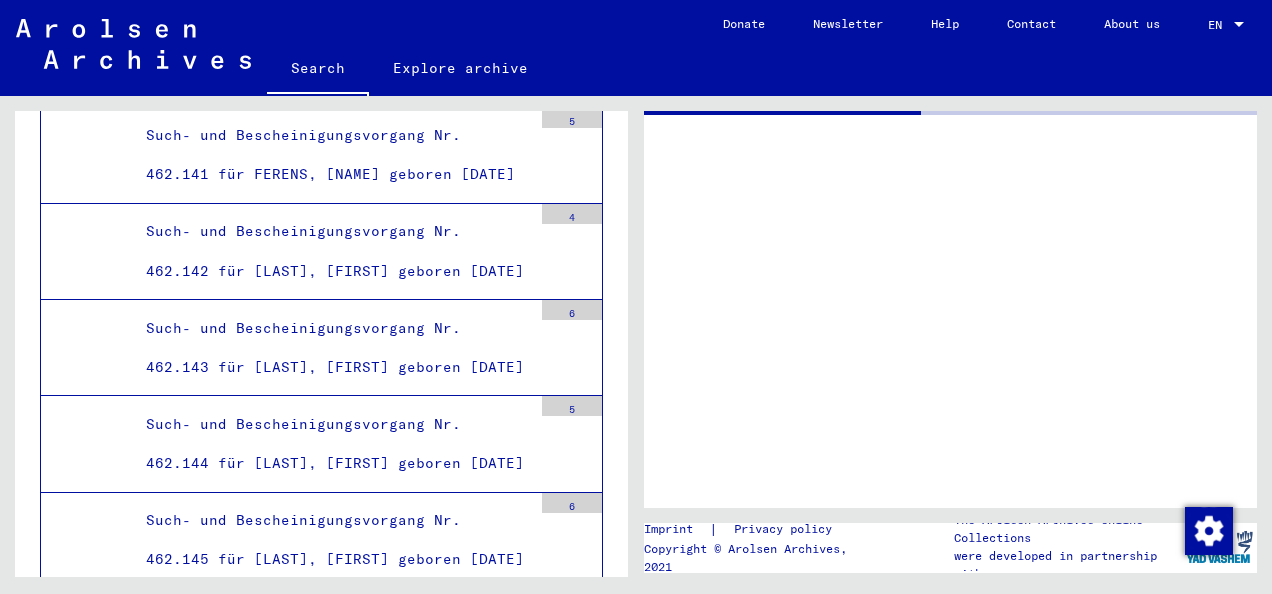 scroll, scrollTop: 0, scrollLeft: 0, axis: both 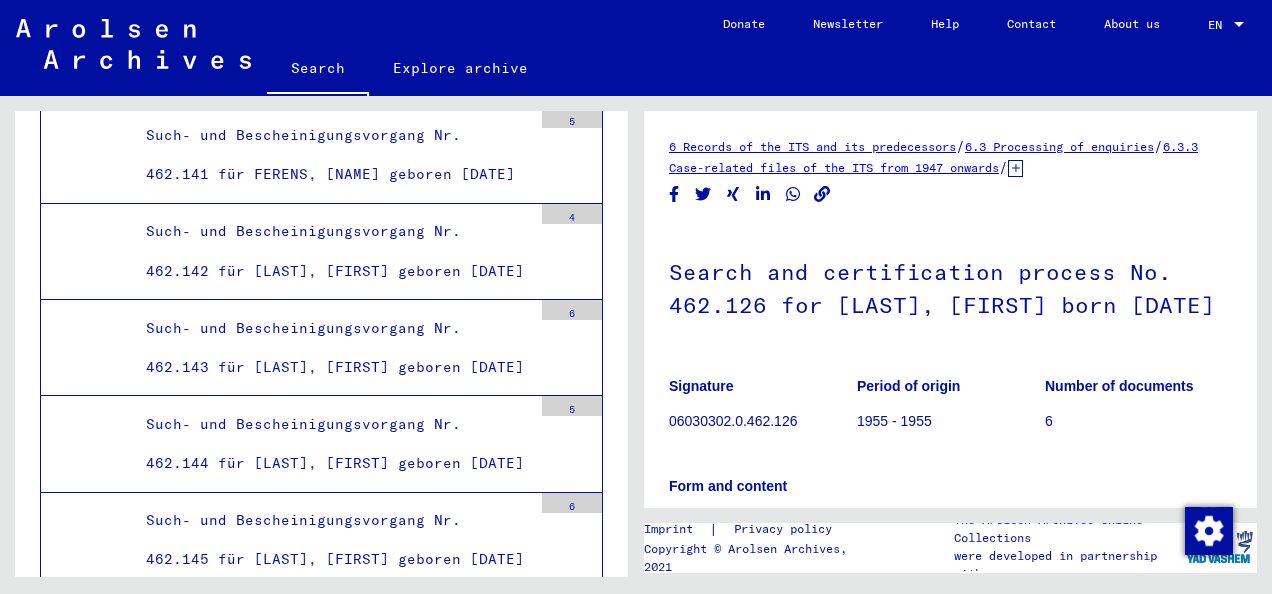 click on "06030302.0.462.126" 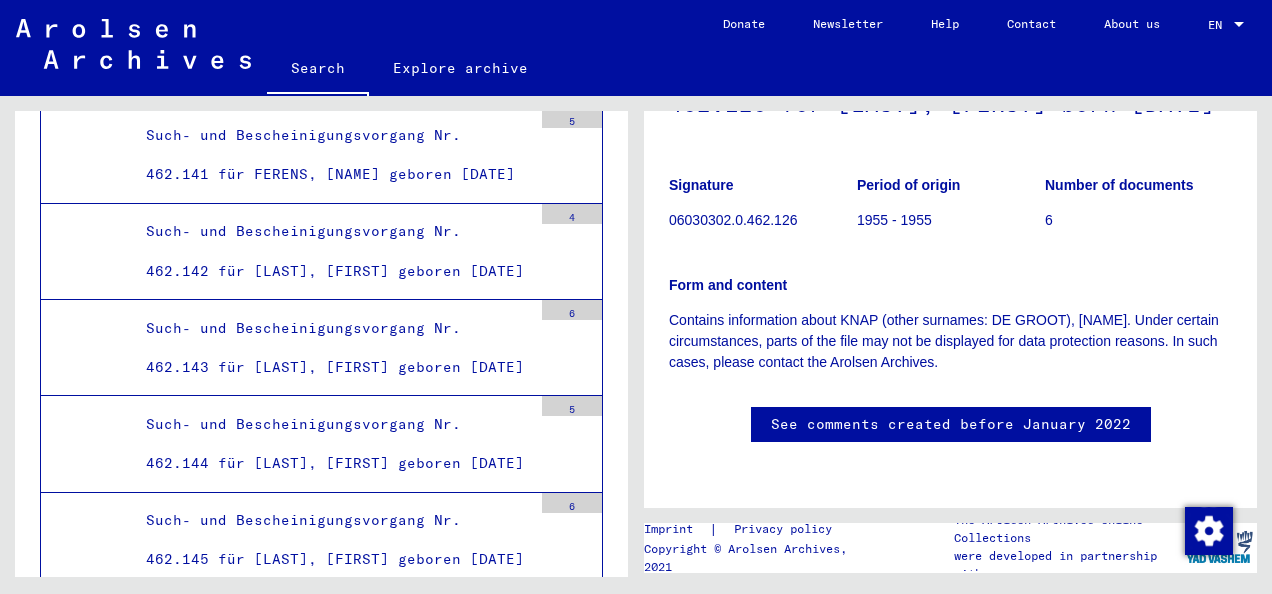 scroll, scrollTop: 249, scrollLeft: 0, axis: vertical 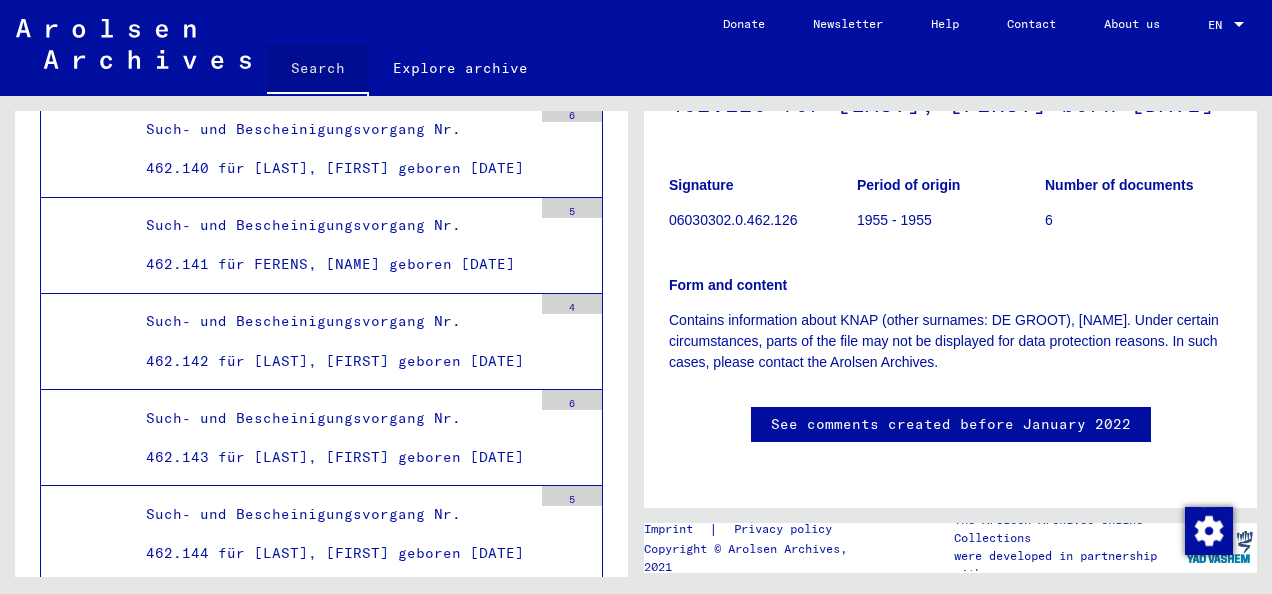 click on "Search" 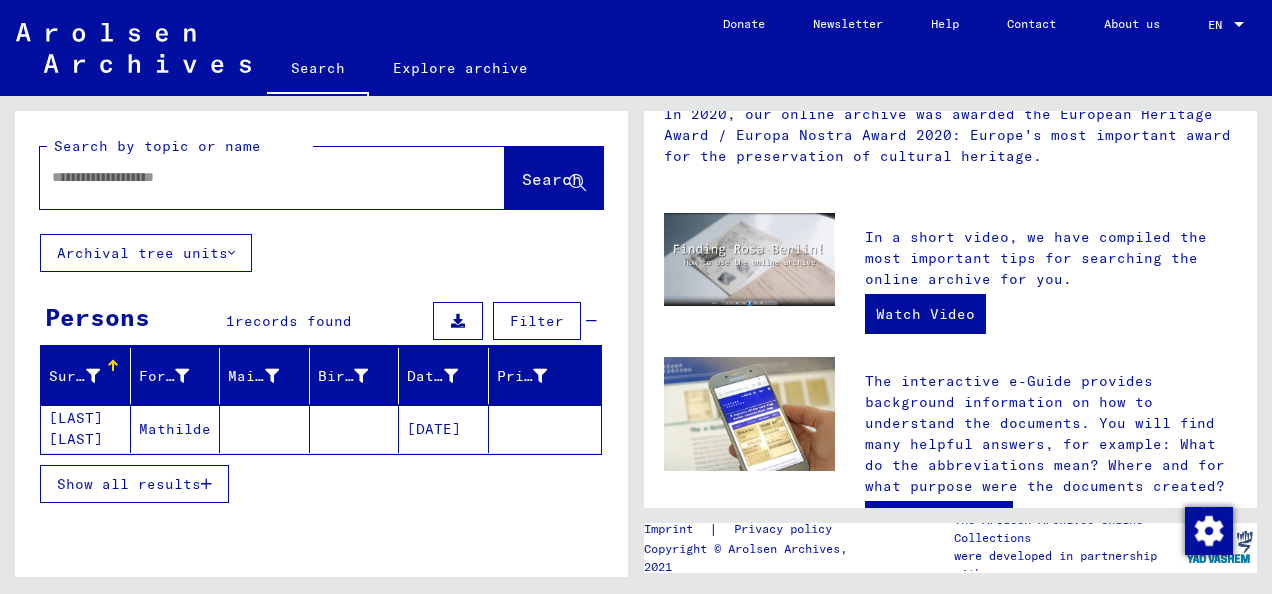 scroll, scrollTop: 374, scrollLeft: 0, axis: vertical 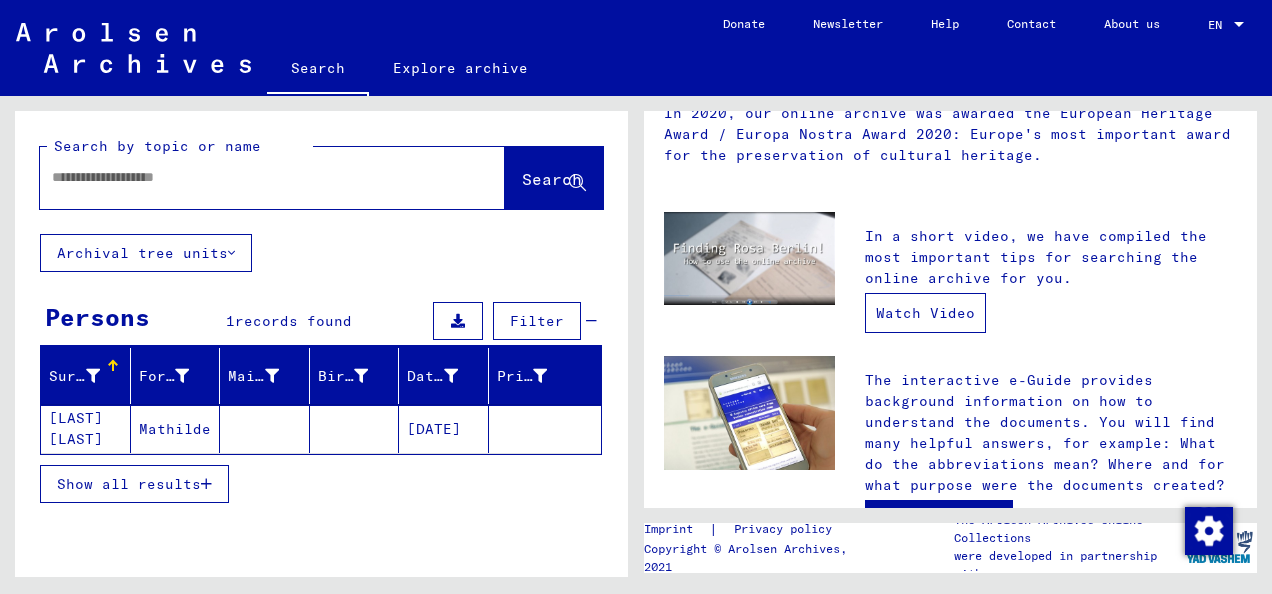click on "Watch Video" at bounding box center [925, 313] 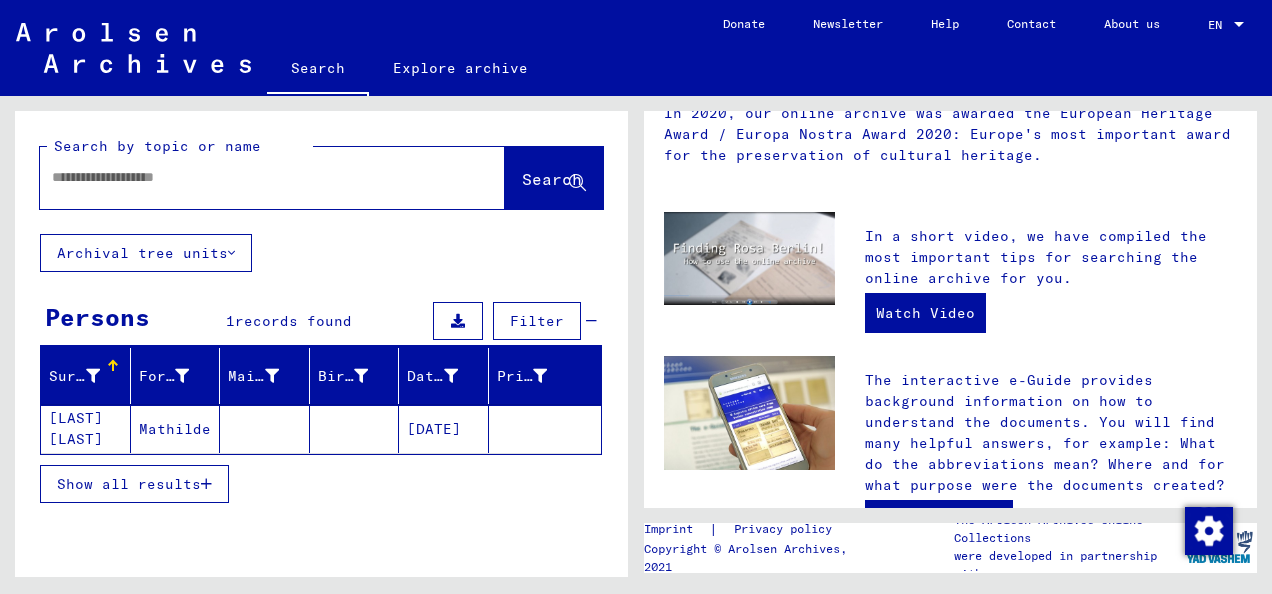 click on "[LAST] [LAST]" 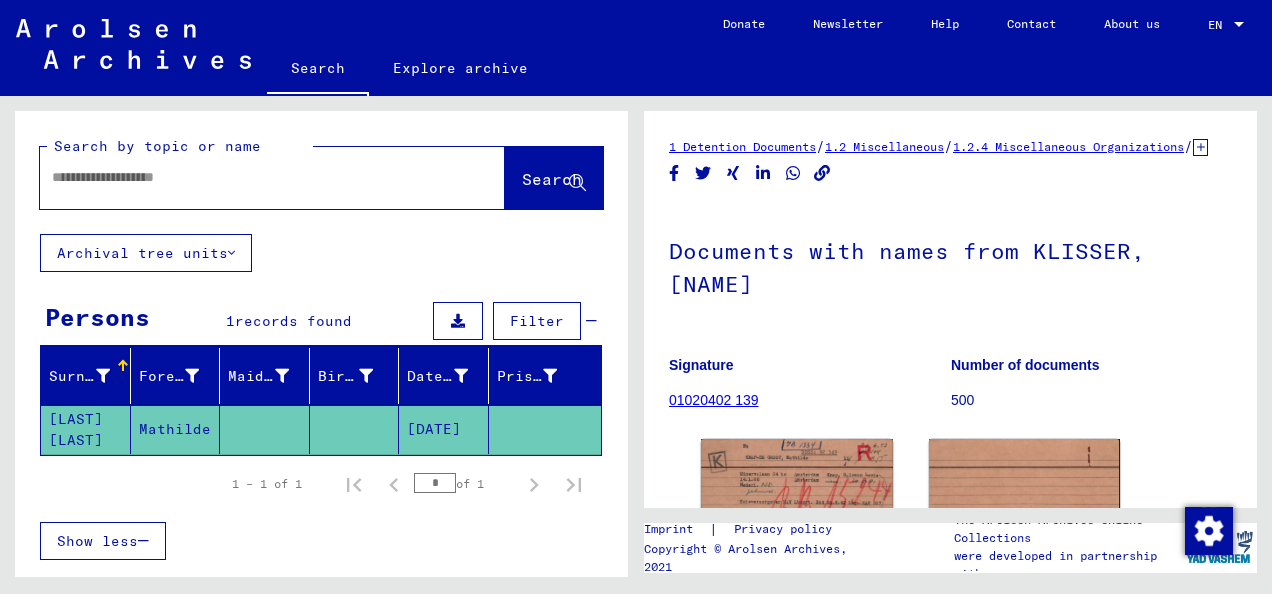 scroll, scrollTop: 0, scrollLeft: 0, axis: both 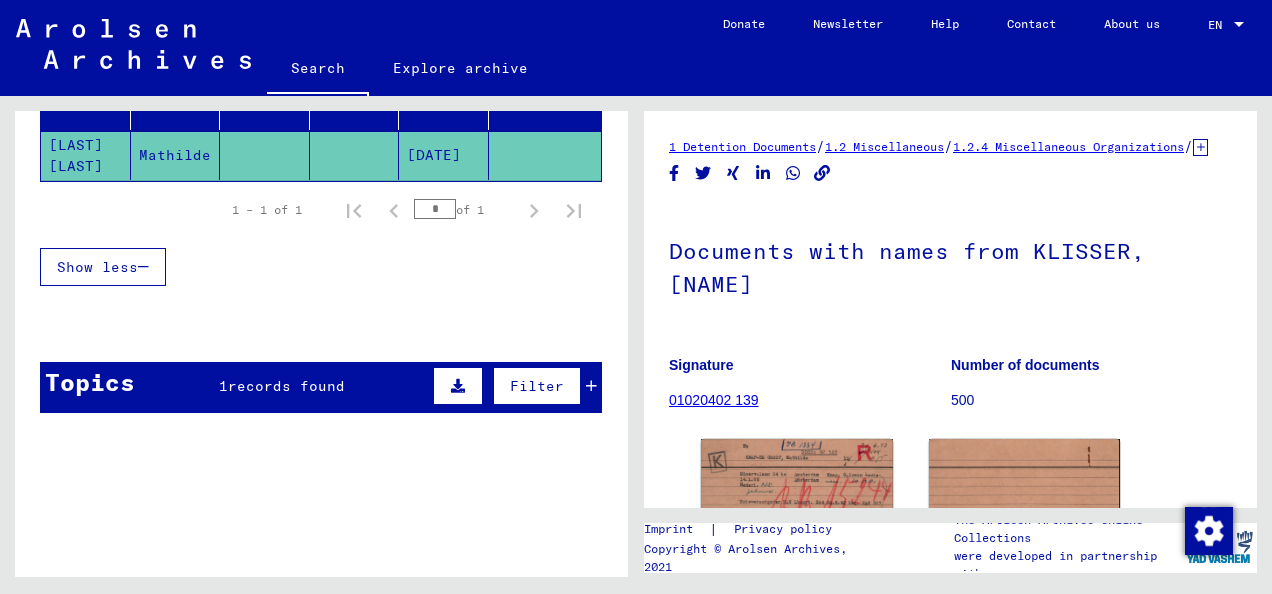 click at bounding box center (458, 386) 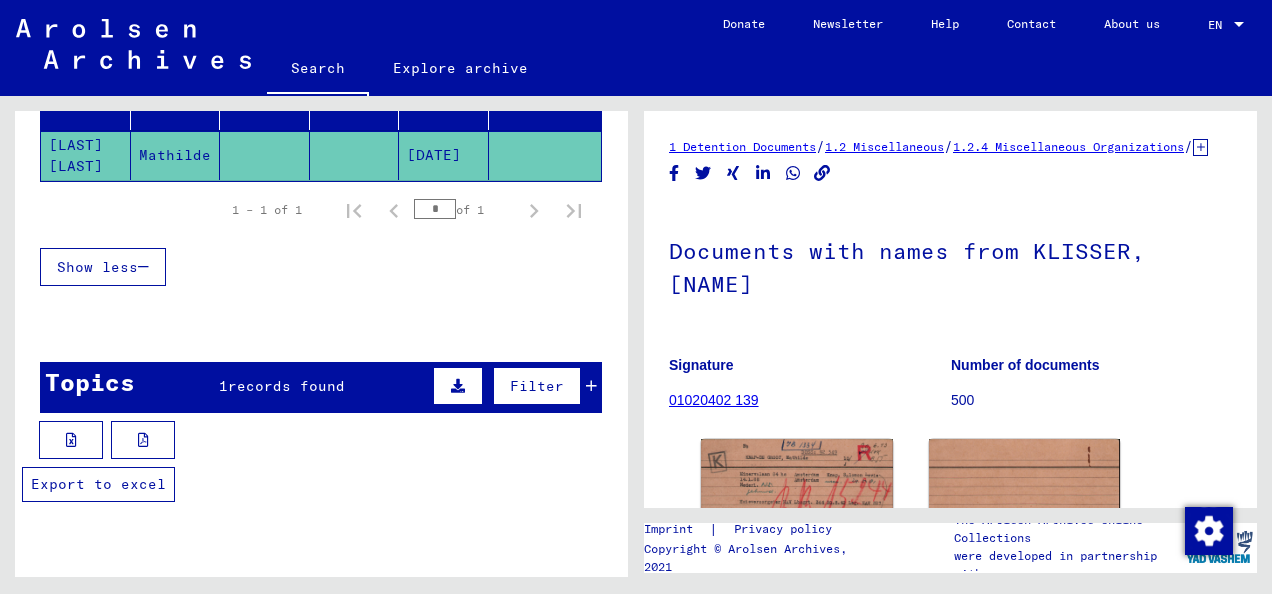 click at bounding box center [71, 440] 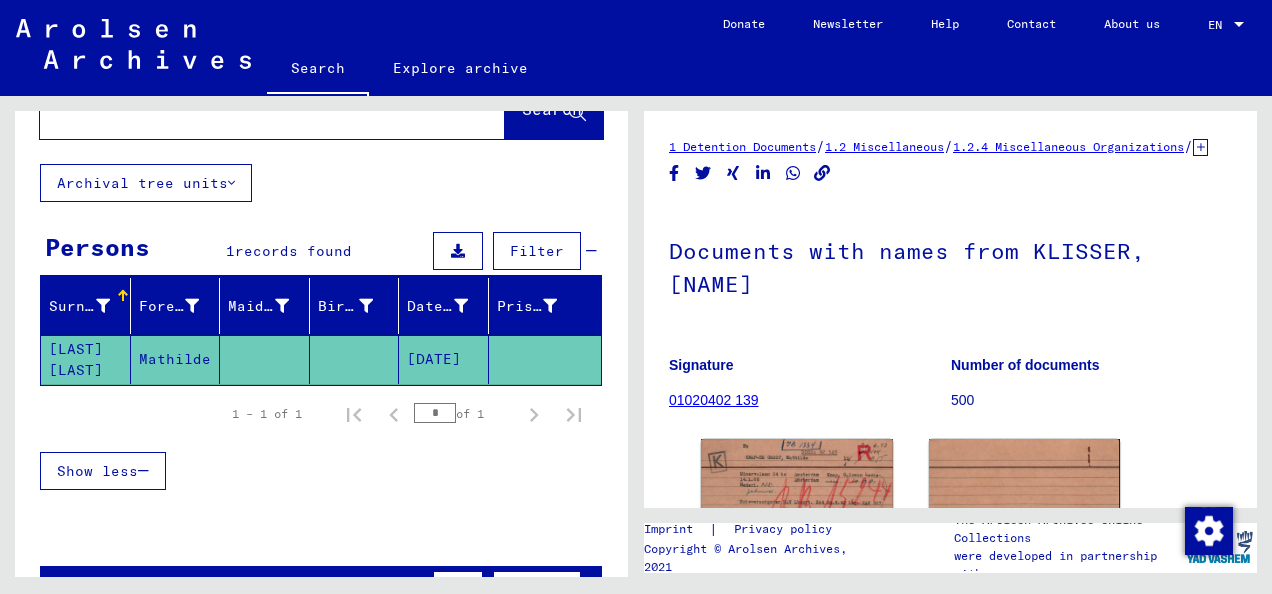 scroll, scrollTop: 0, scrollLeft: 0, axis: both 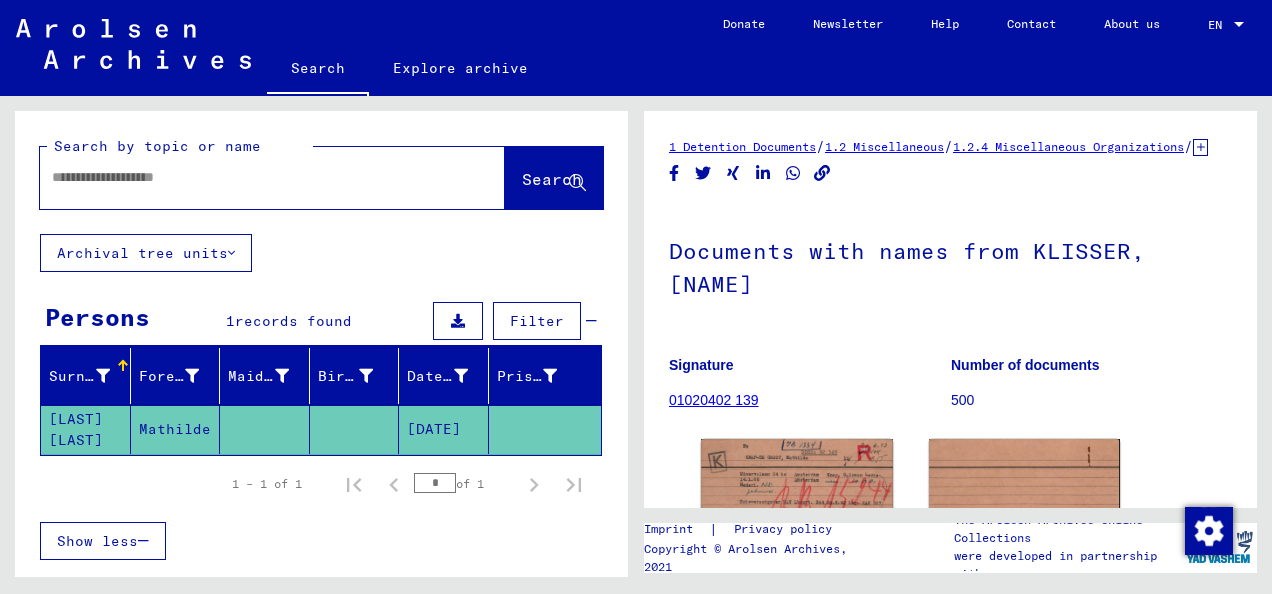 click 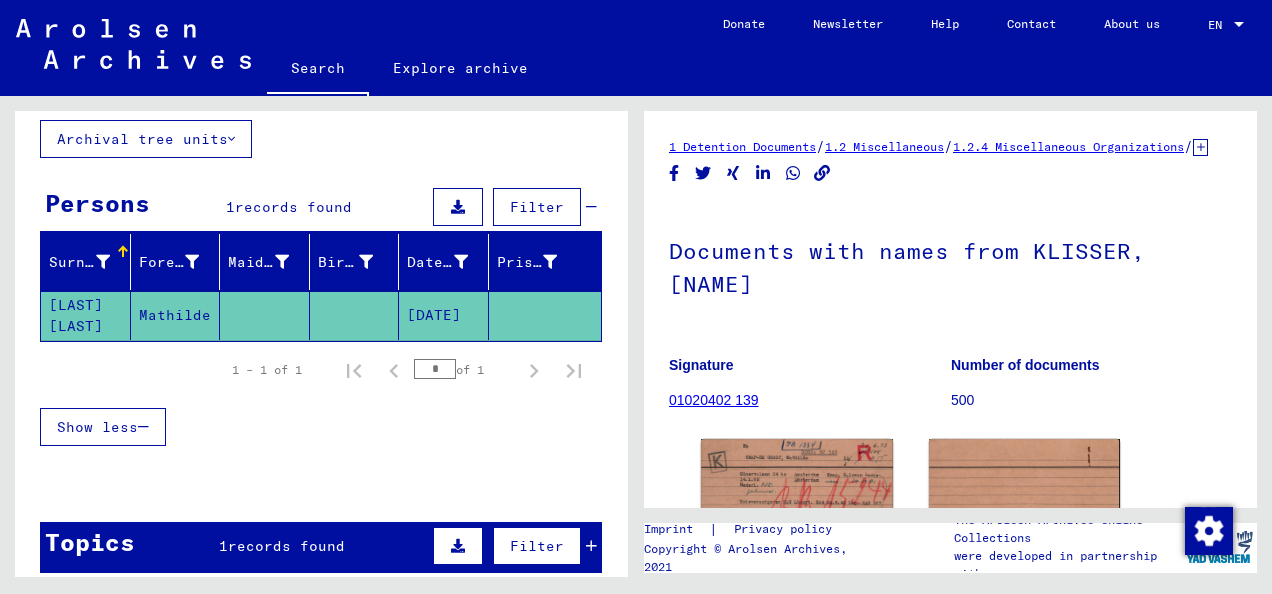 scroll, scrollTop: 118, scrollLeft: 0, axis: vertical 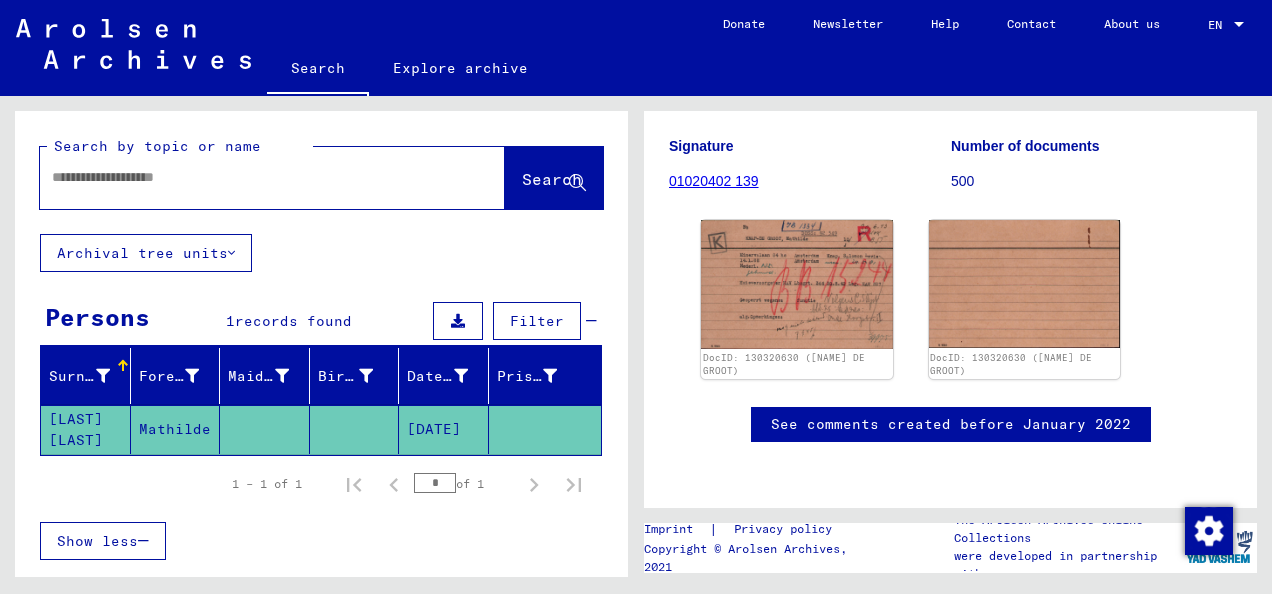 click on "Mathilde" 